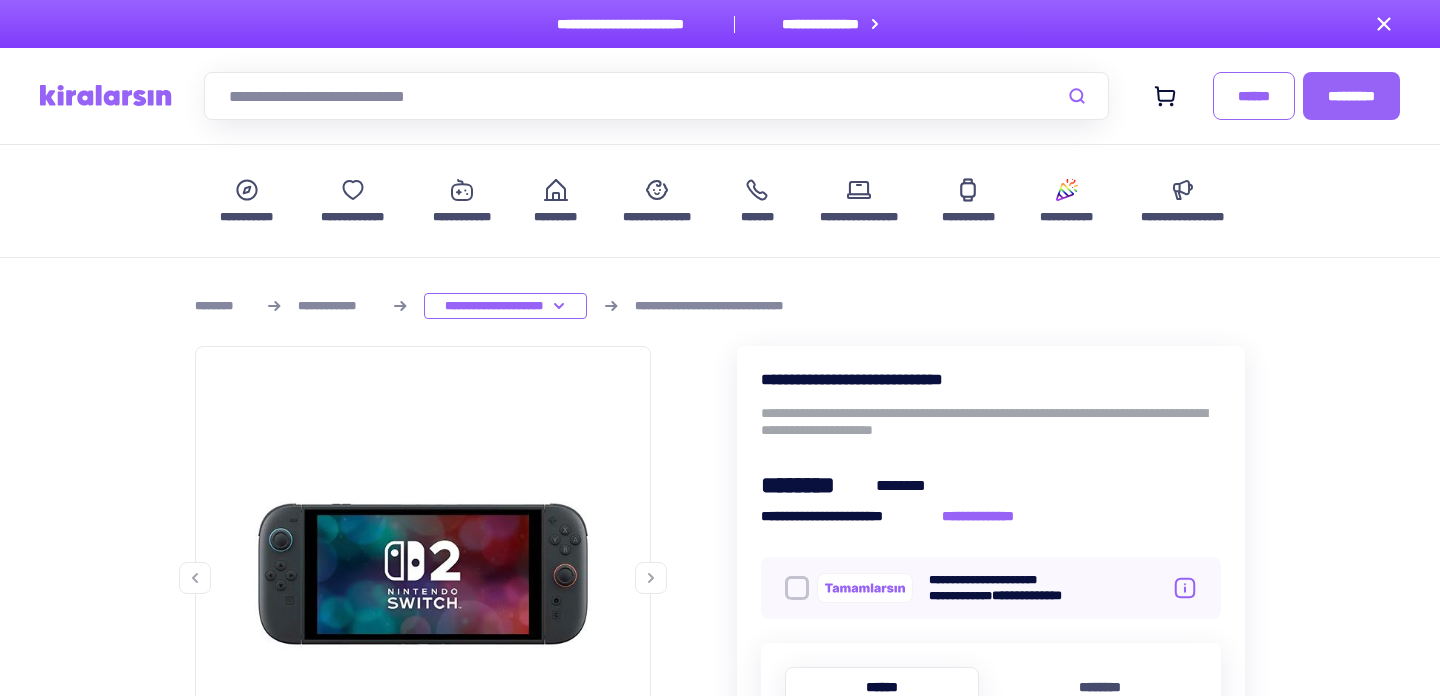 scroll, scrollTop: 550, scrollLeft: 0, axis: vertical 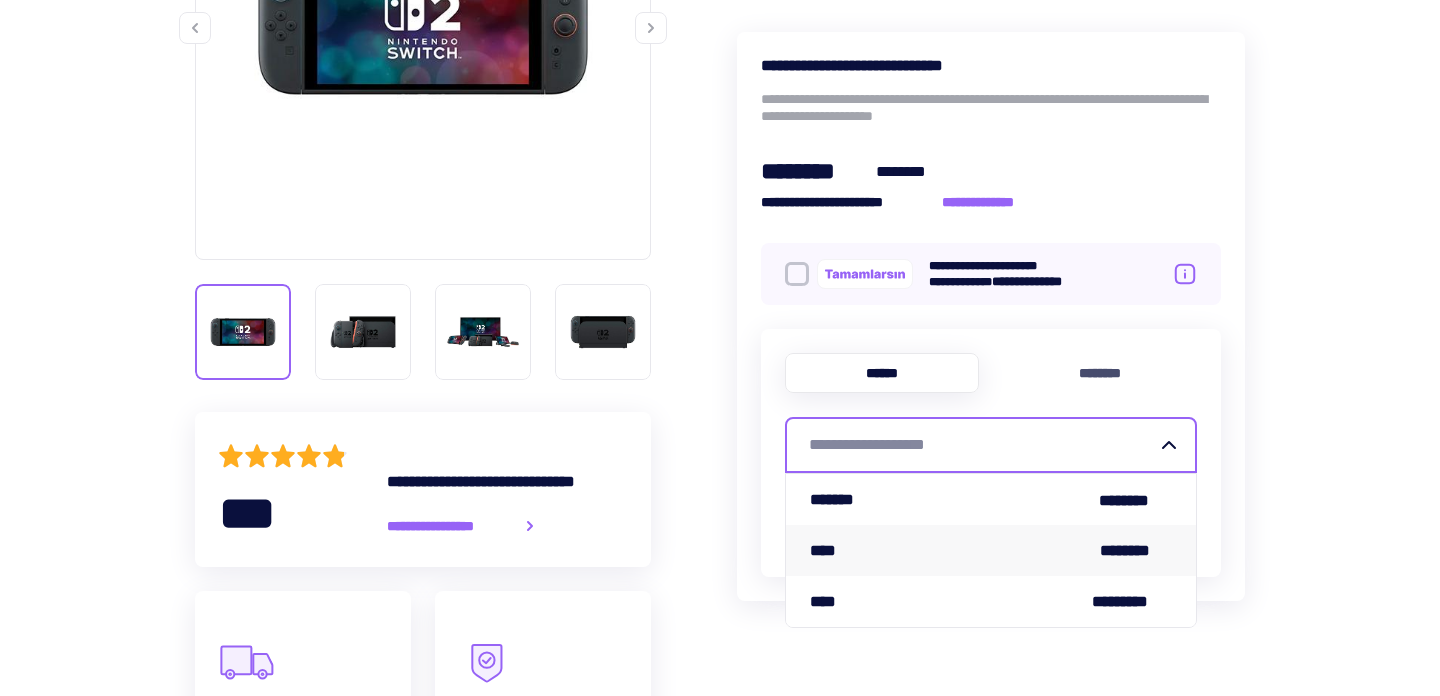 click on "**** ********" at bounding box center (991, 550) 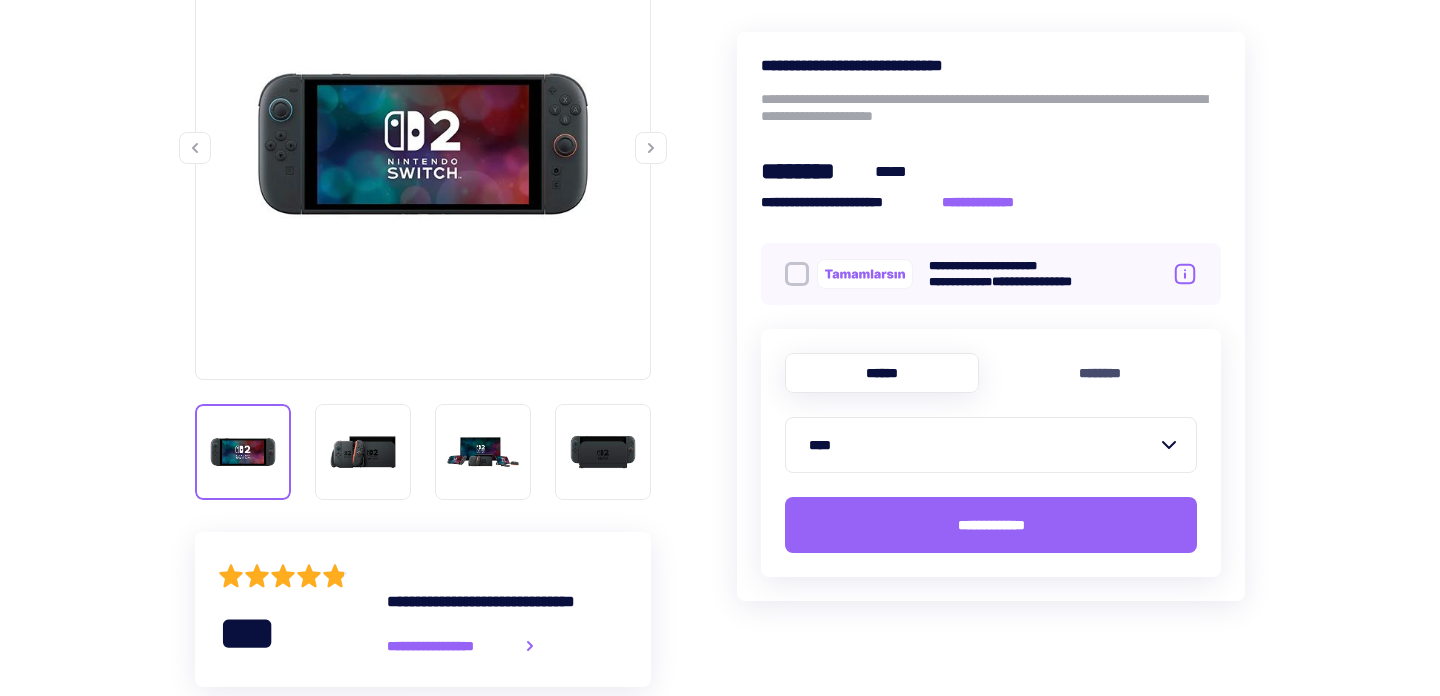 scroll, scrollTop: 407, scrollLeft: 0, axis: vertical 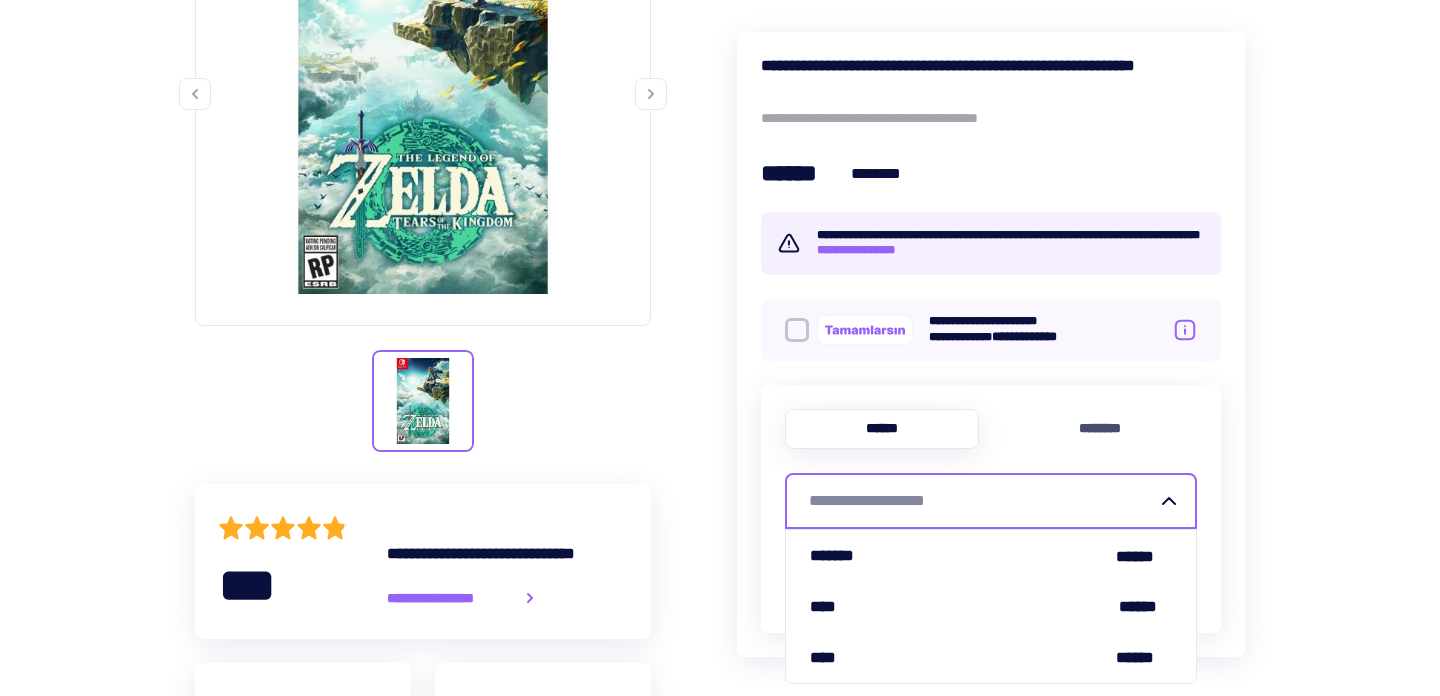 click on "**********" at bounding box center (983, 501) 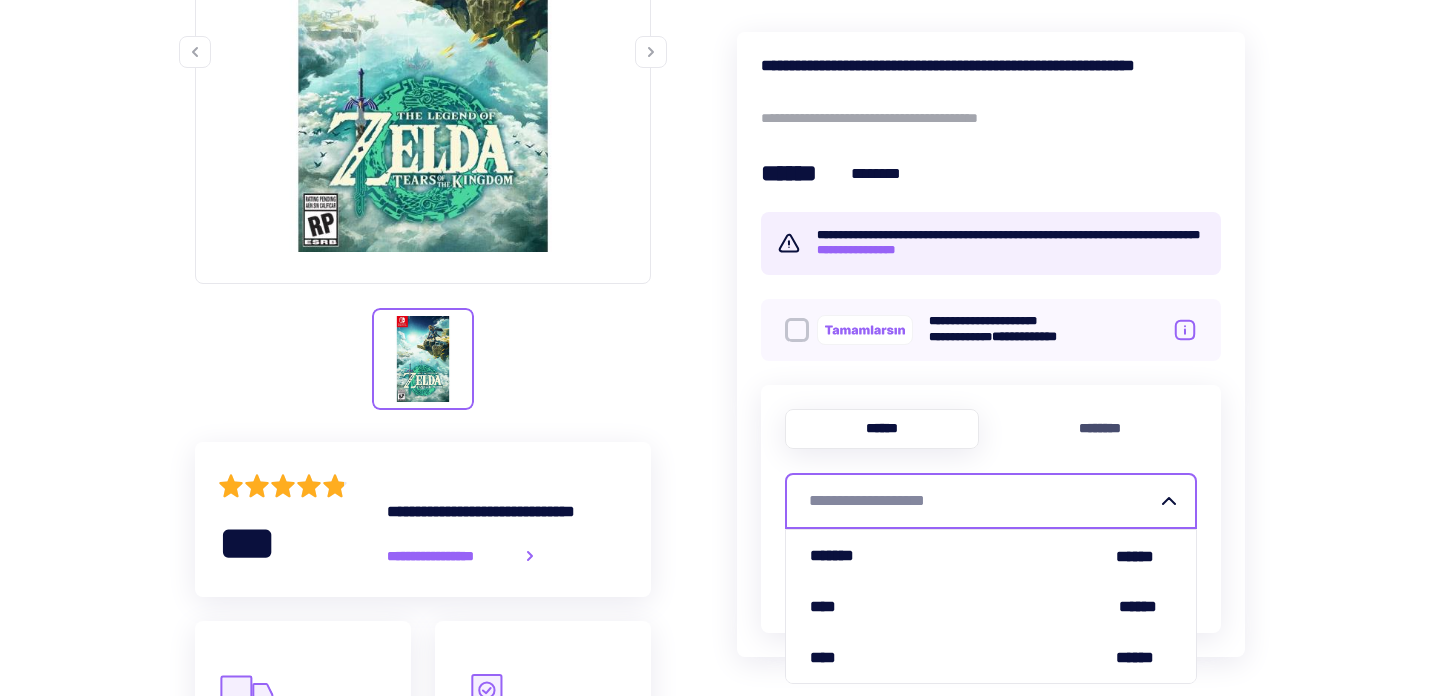 scroll, scrollTop: 527, scrollLeft: 0, axis: vertical 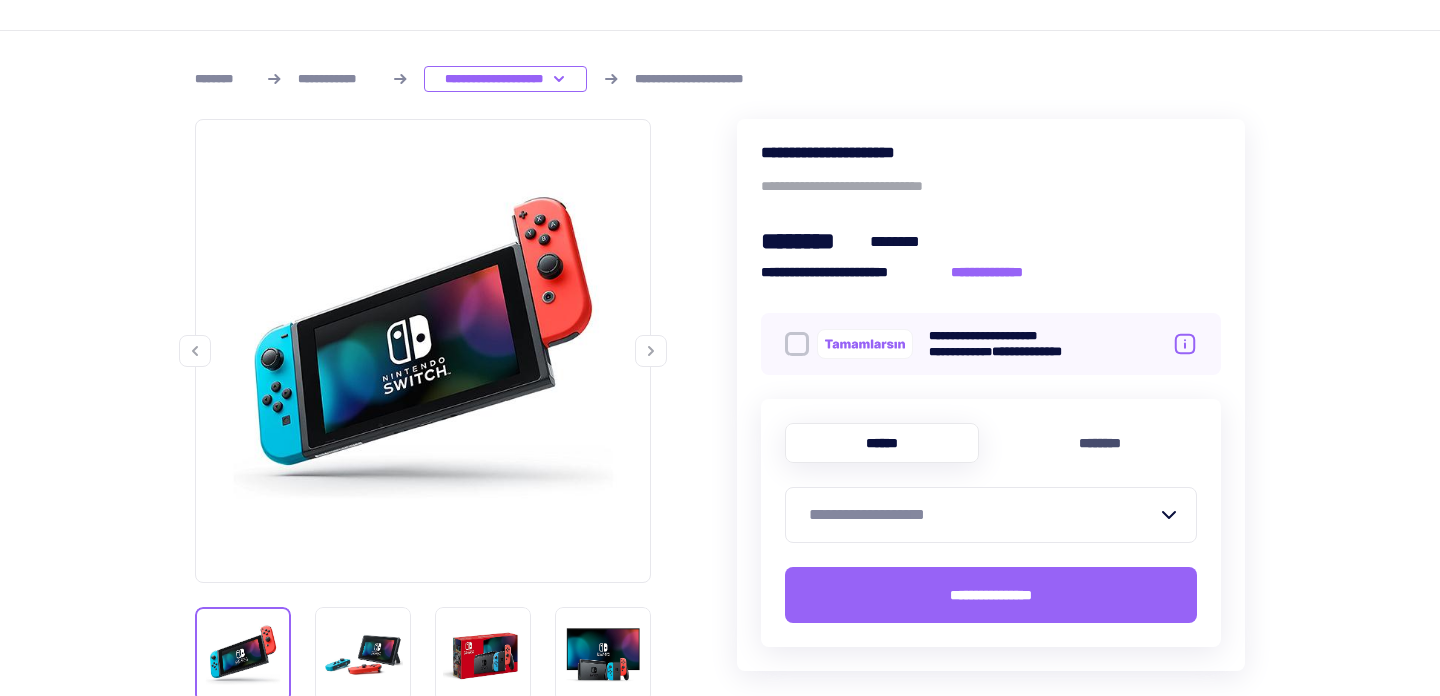 click on "**********" at bounding box center [983, 515] 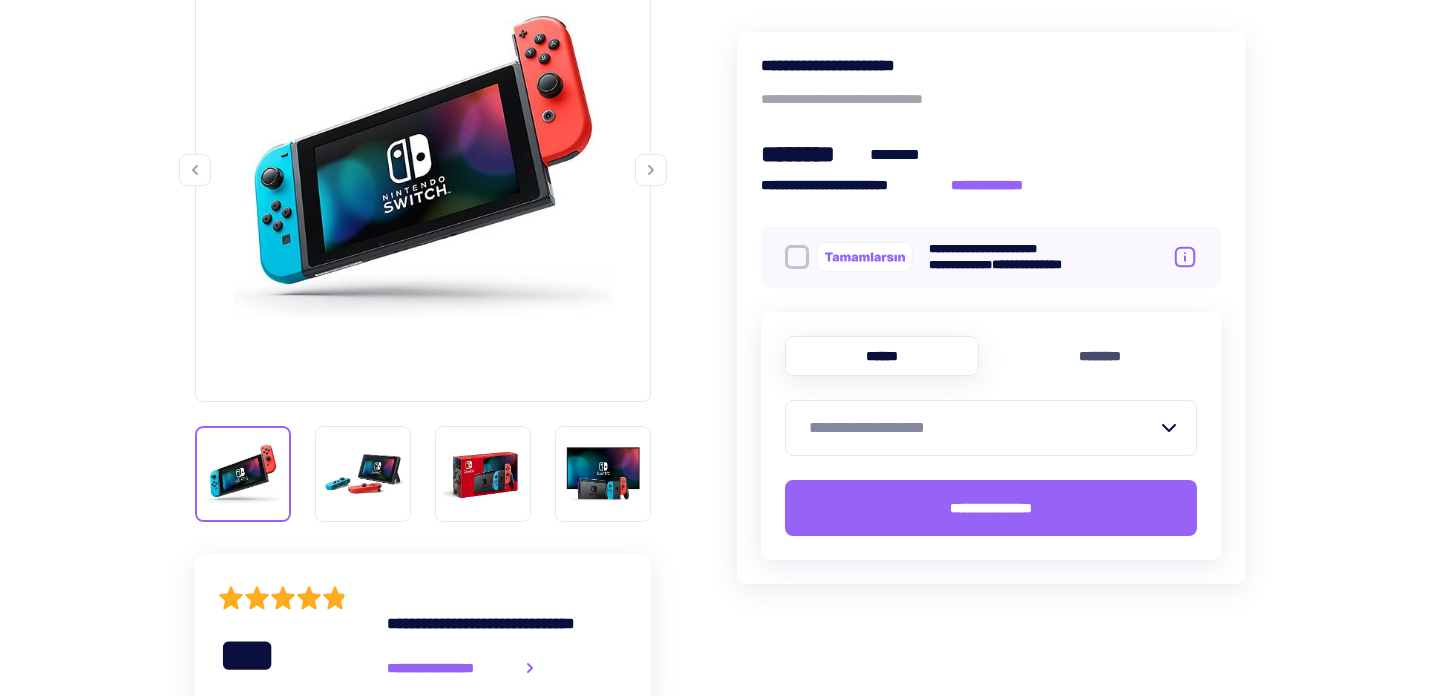 scroll, scrollTop: 0, scrollLeft: 0, axis: both 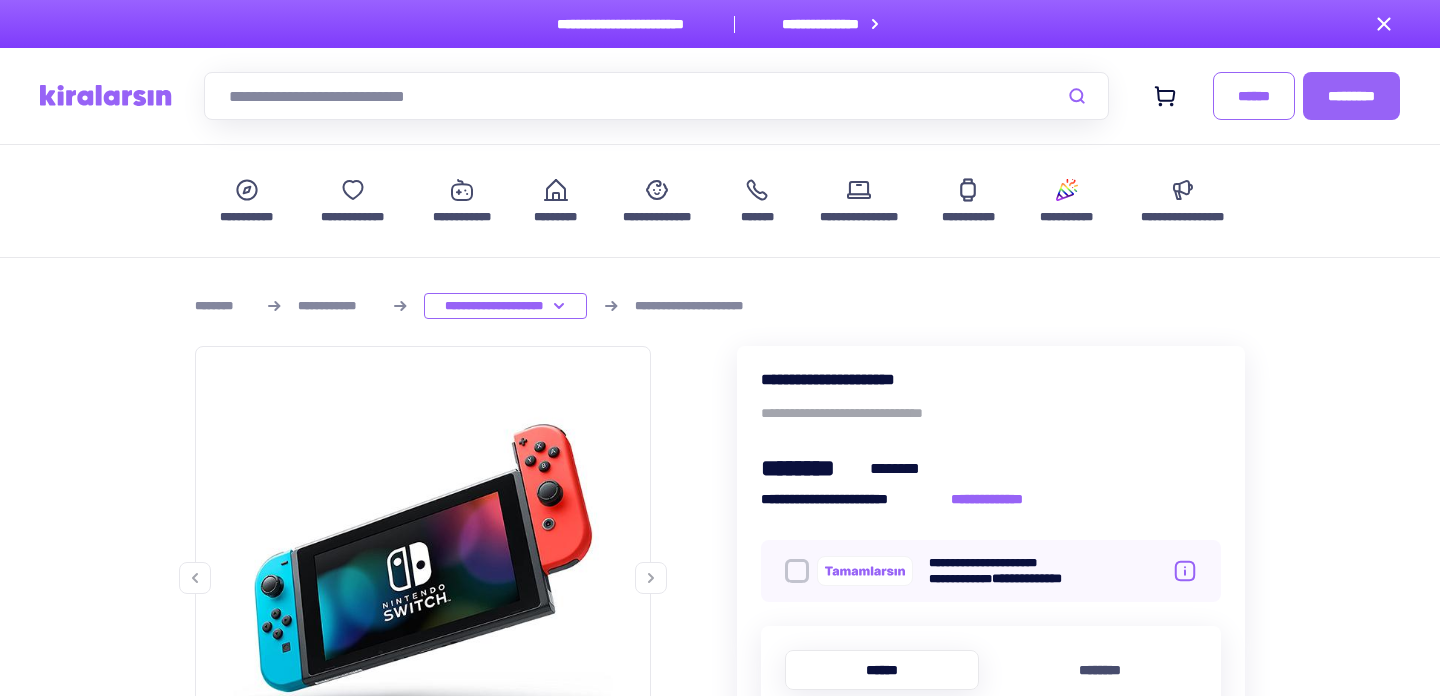 click at bounding box center (656, 96) 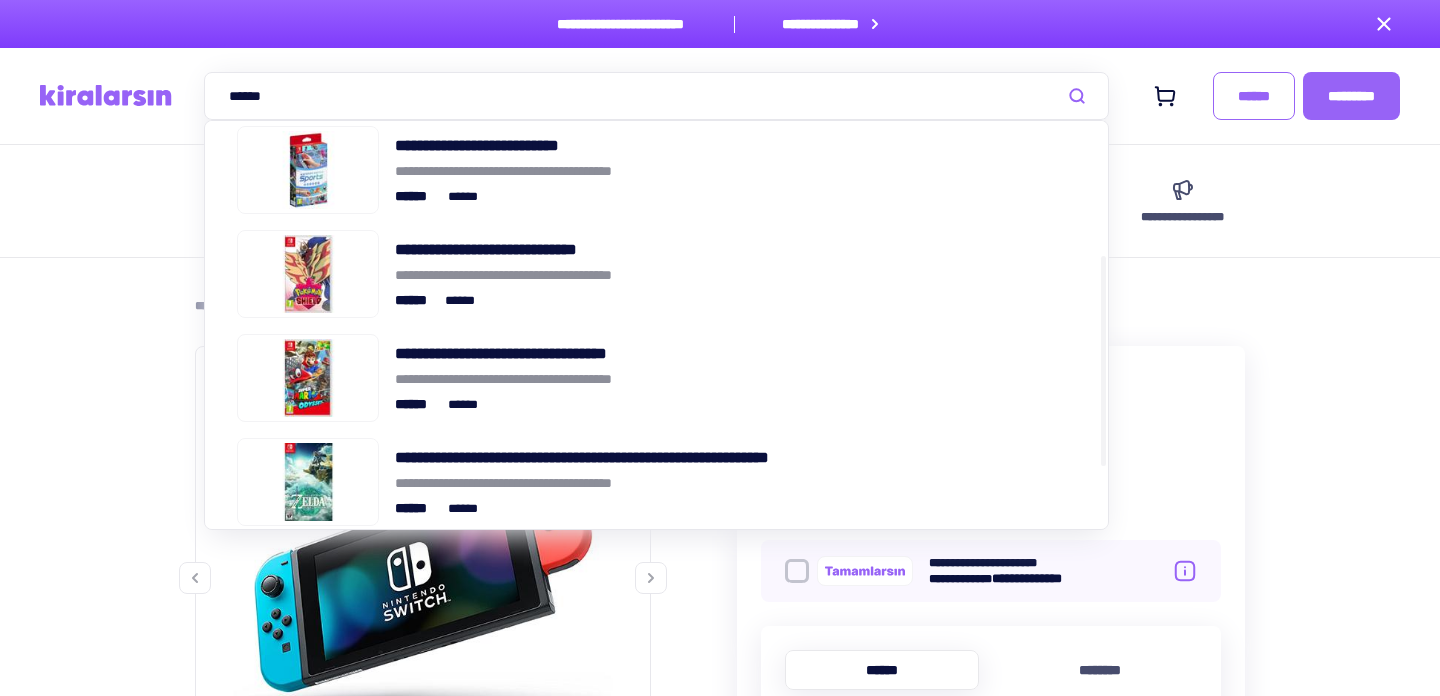 scroll, scrollTop: 239, scrollLeft: 0, axis: vertical 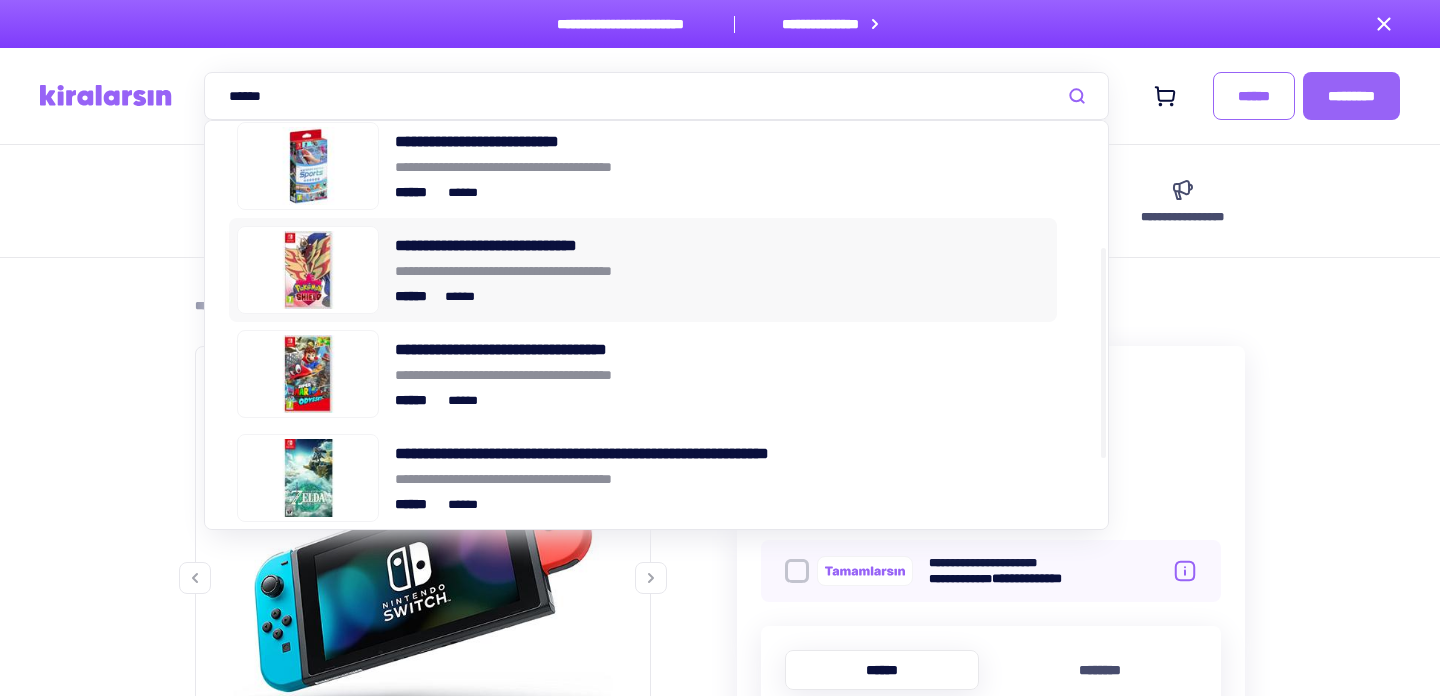 click on "**********" at bounding box center [722, 271] 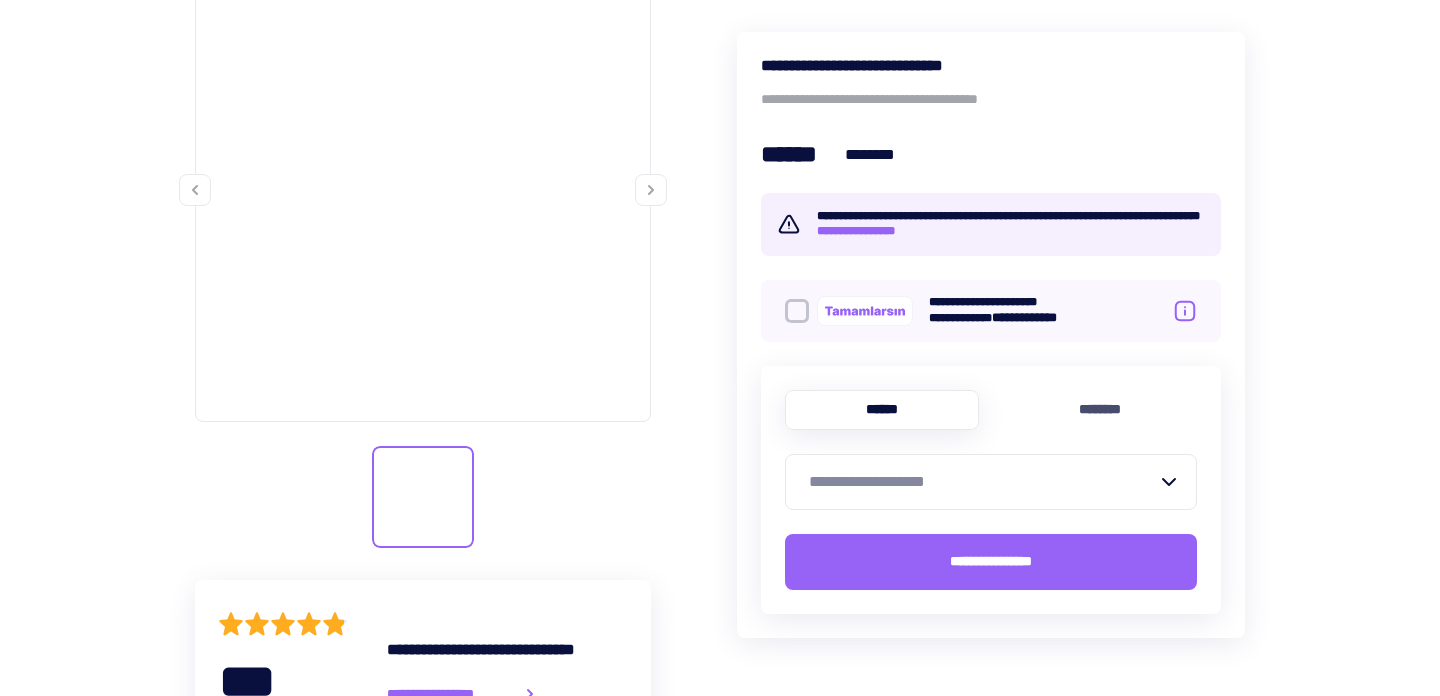 scroll, scrollTop: 0, scrollLeft: 0, axis: both 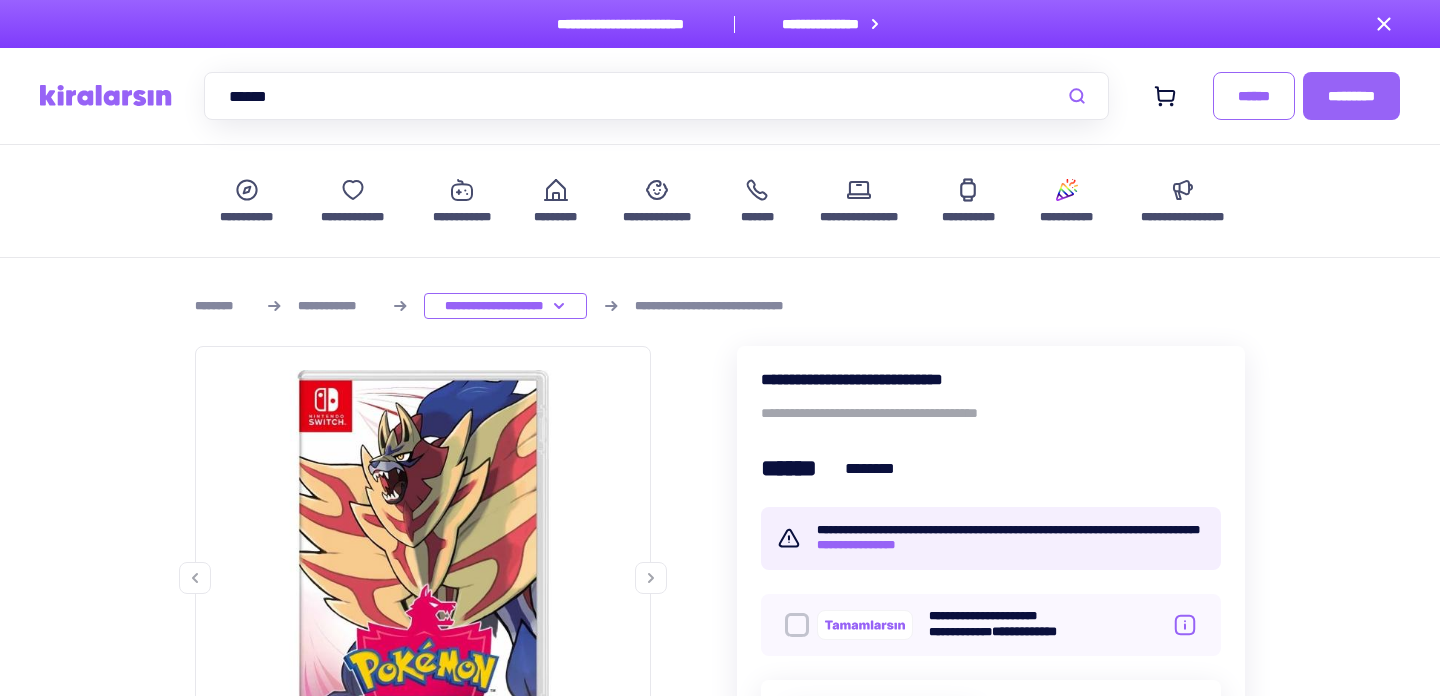 click on "**********" at bounding box center (991, 379) 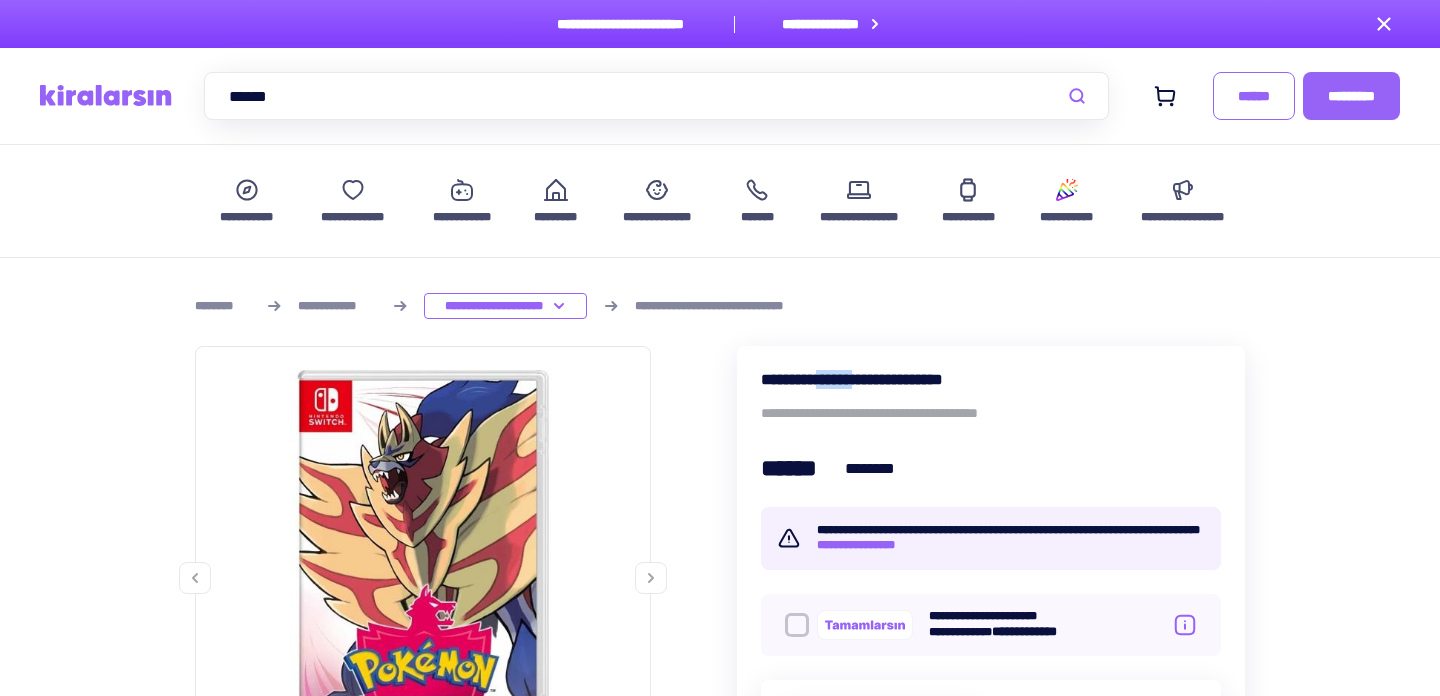 click on "**********" at bounding box center (991, 379) 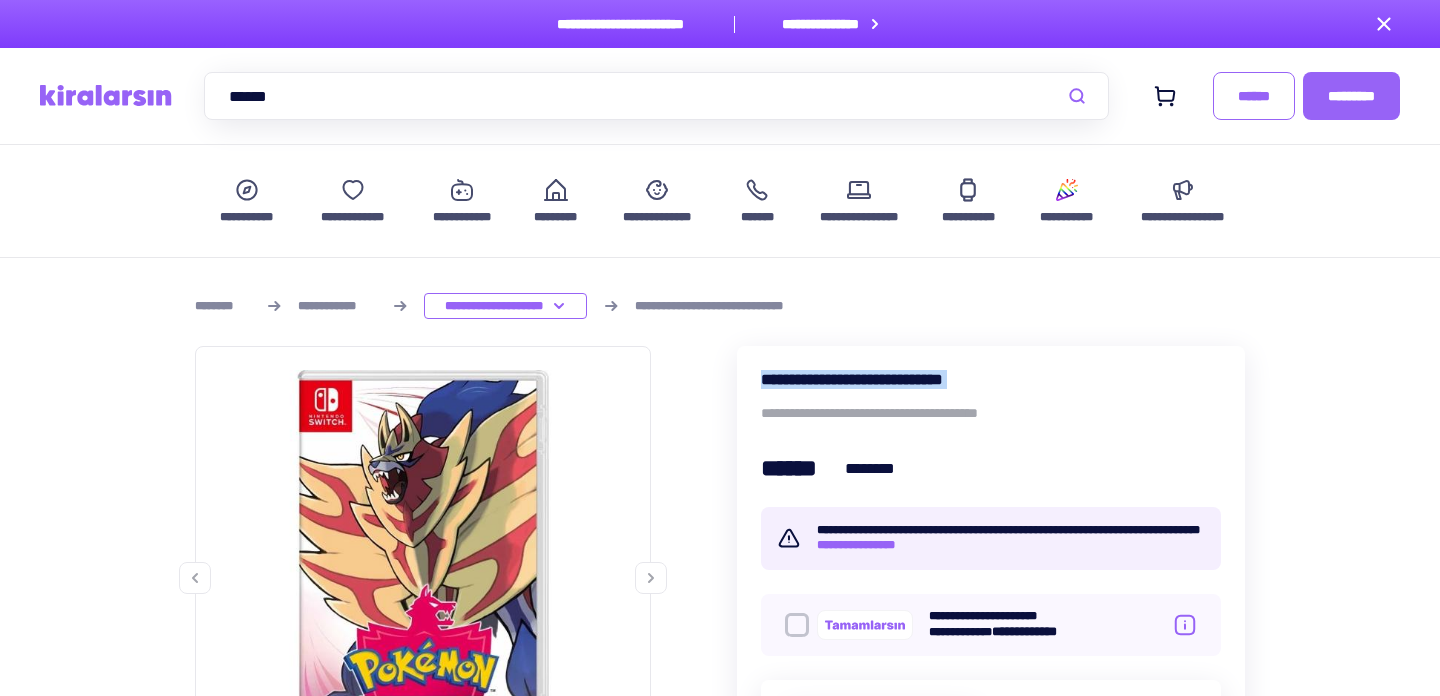 click on "**********" at bounding box center (991, 379) 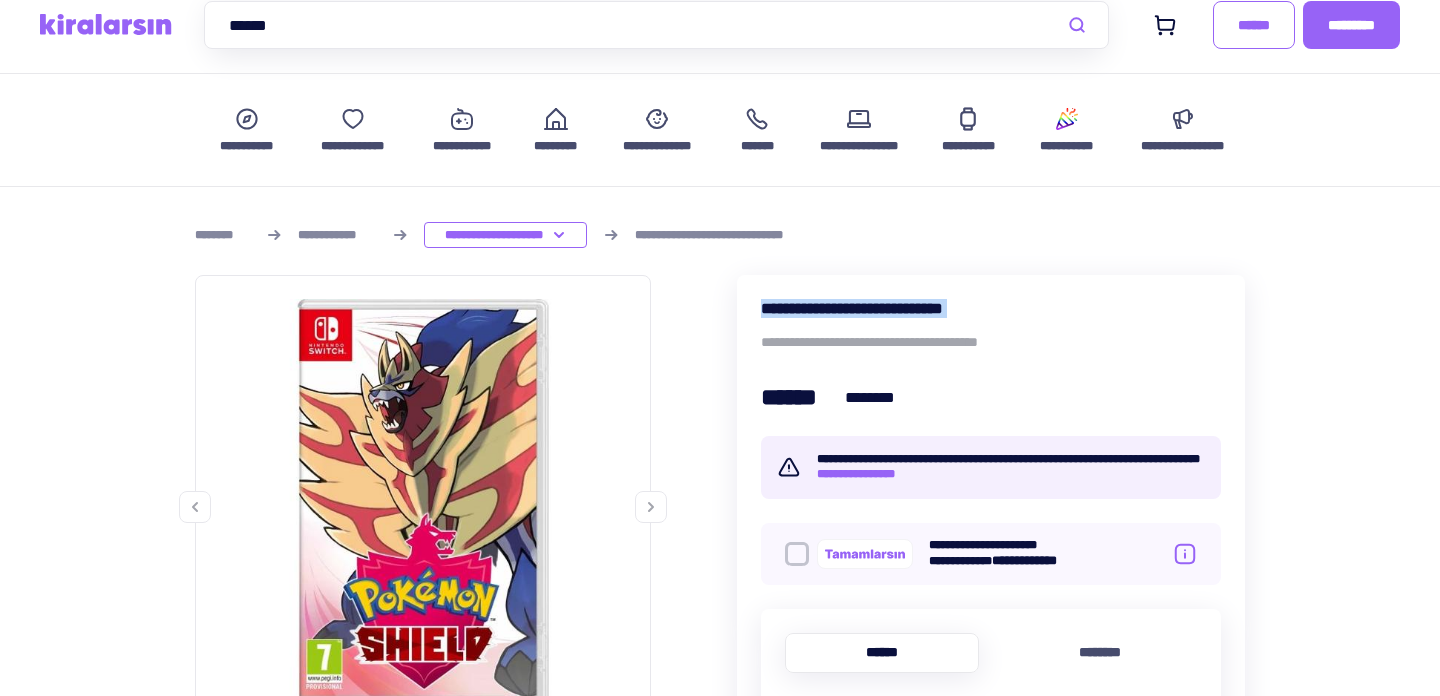 scroll, scrollTop: 70, scrollLeft: 0, axis: vertical 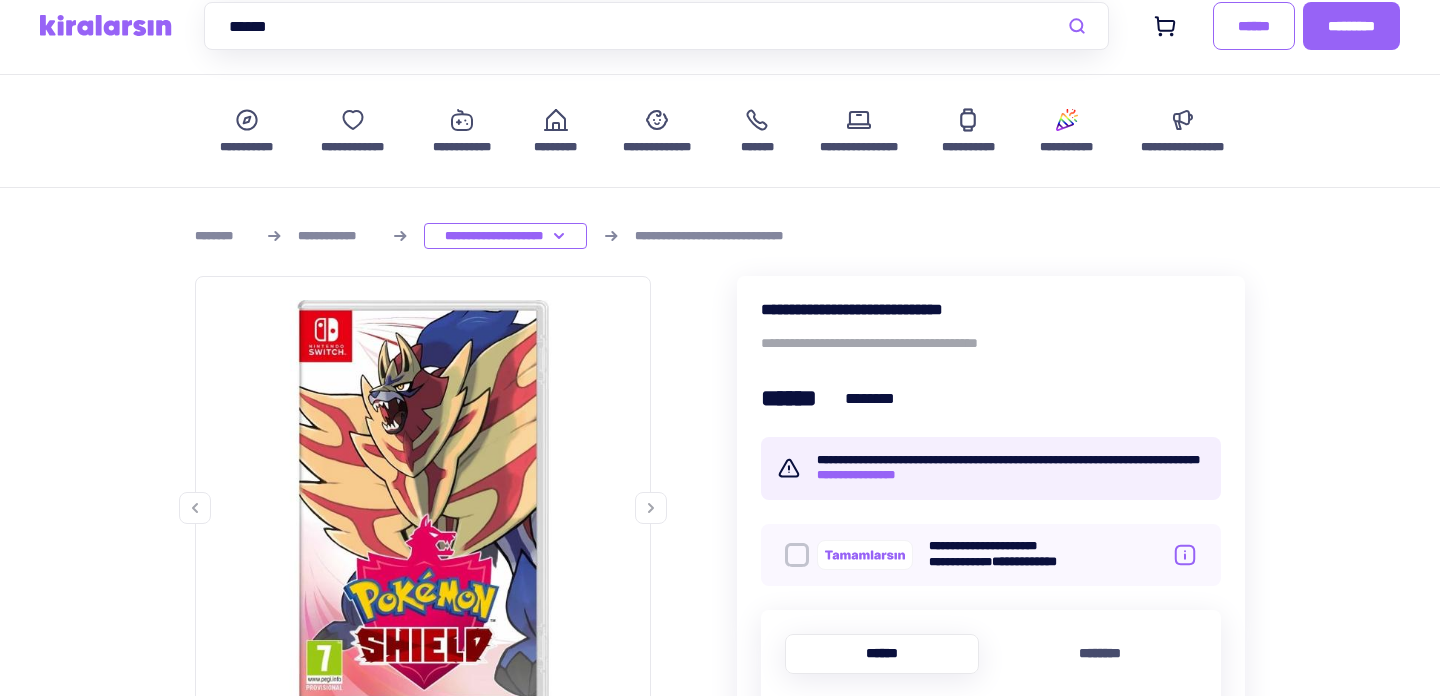 click on "******" at bounding box center [656, 26] 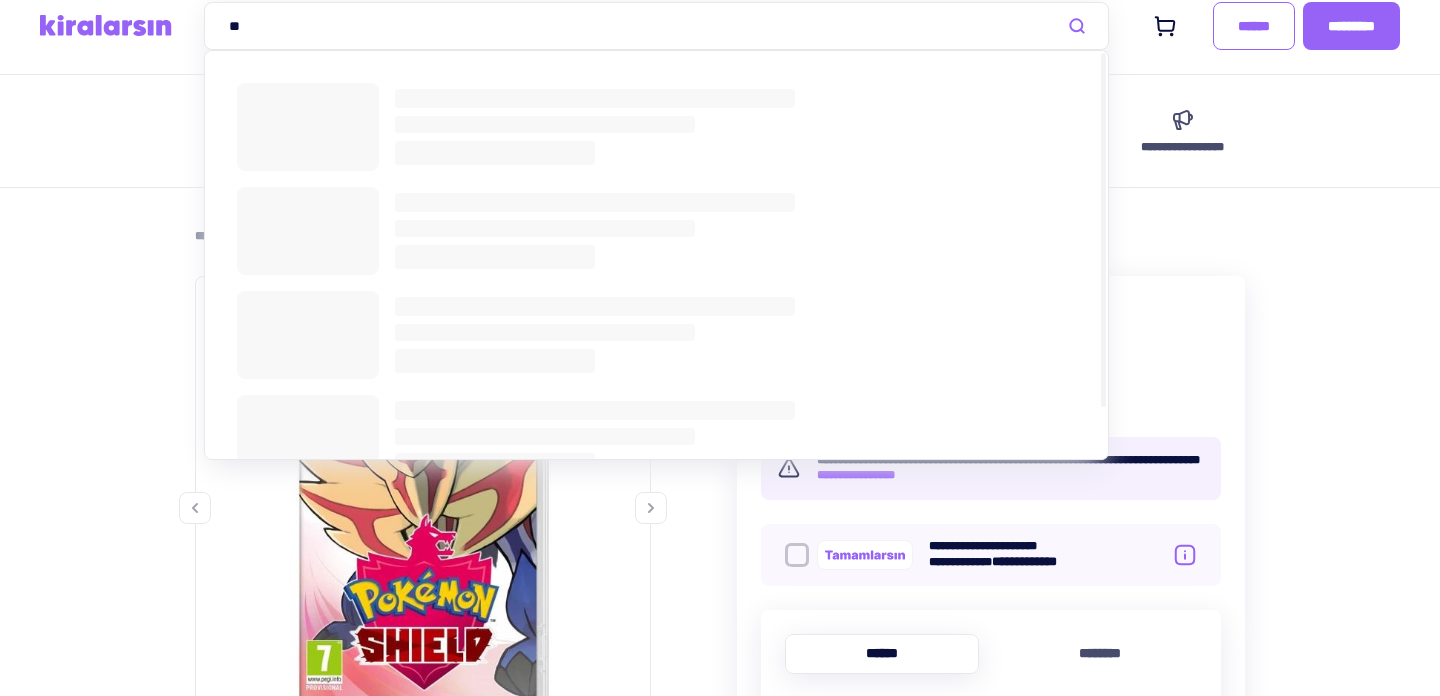 type on "*" 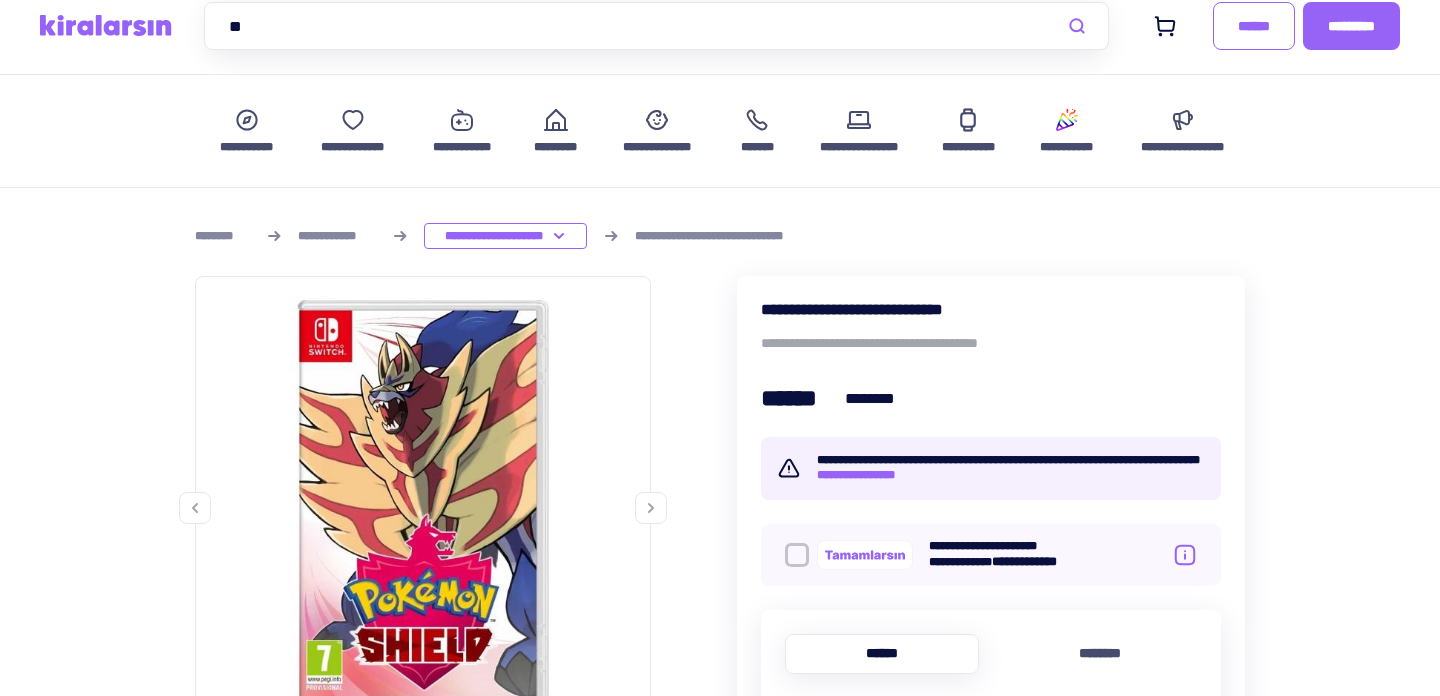 type on "**" 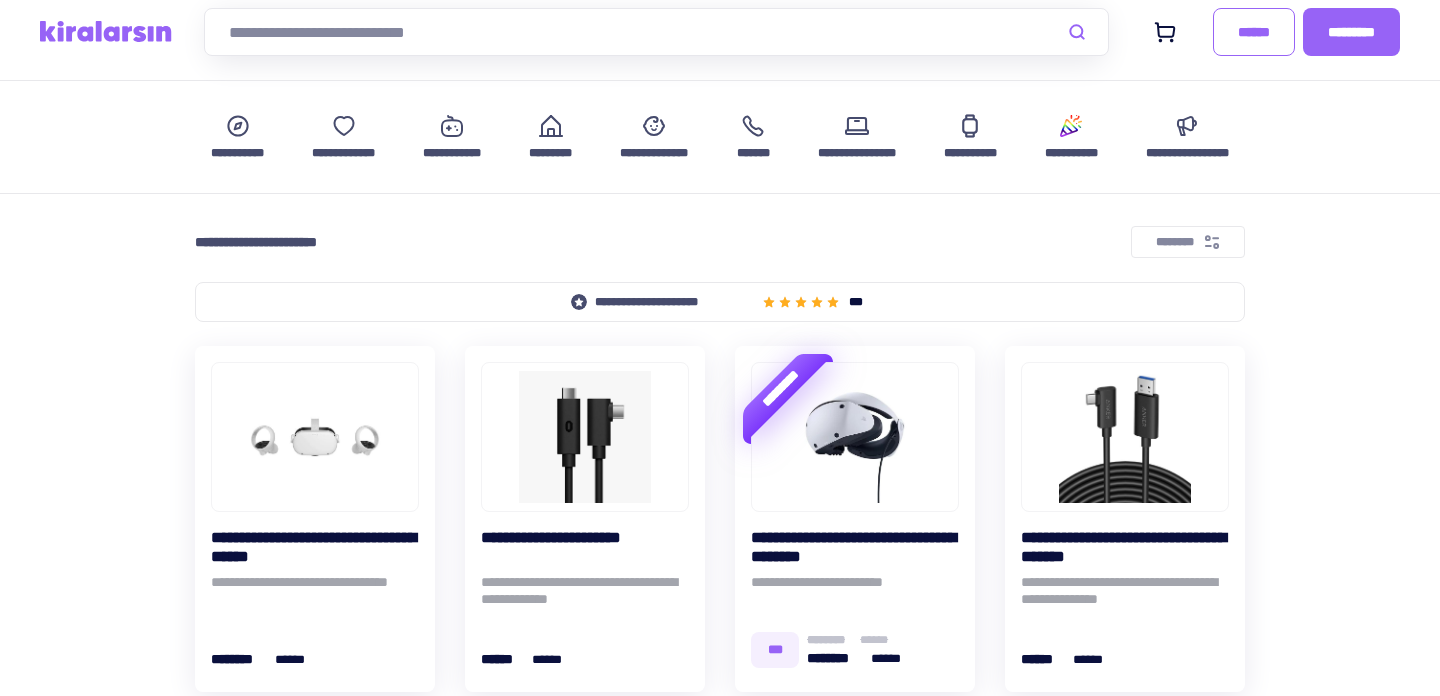 scroll, scrollTop: 79, scrollLeft: 0, axis: vertical 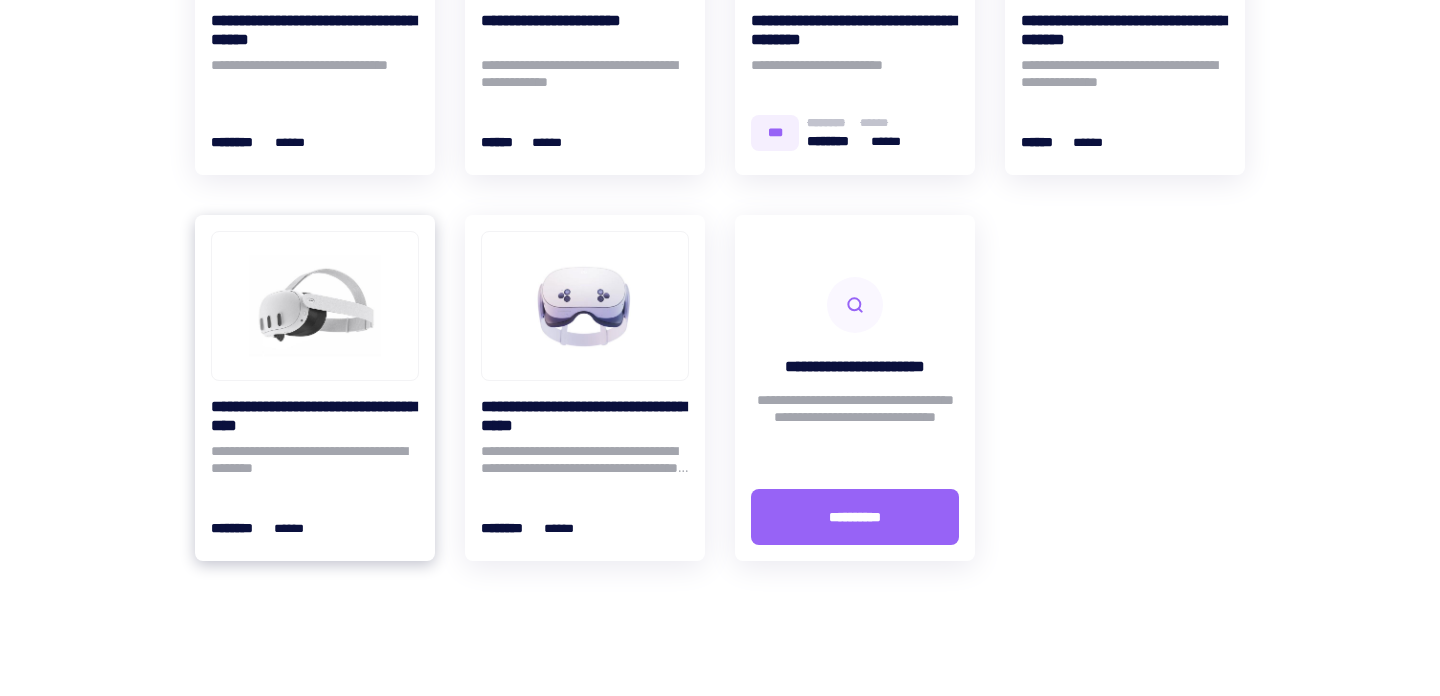 click on "**********" at bounding box center [315, 416] 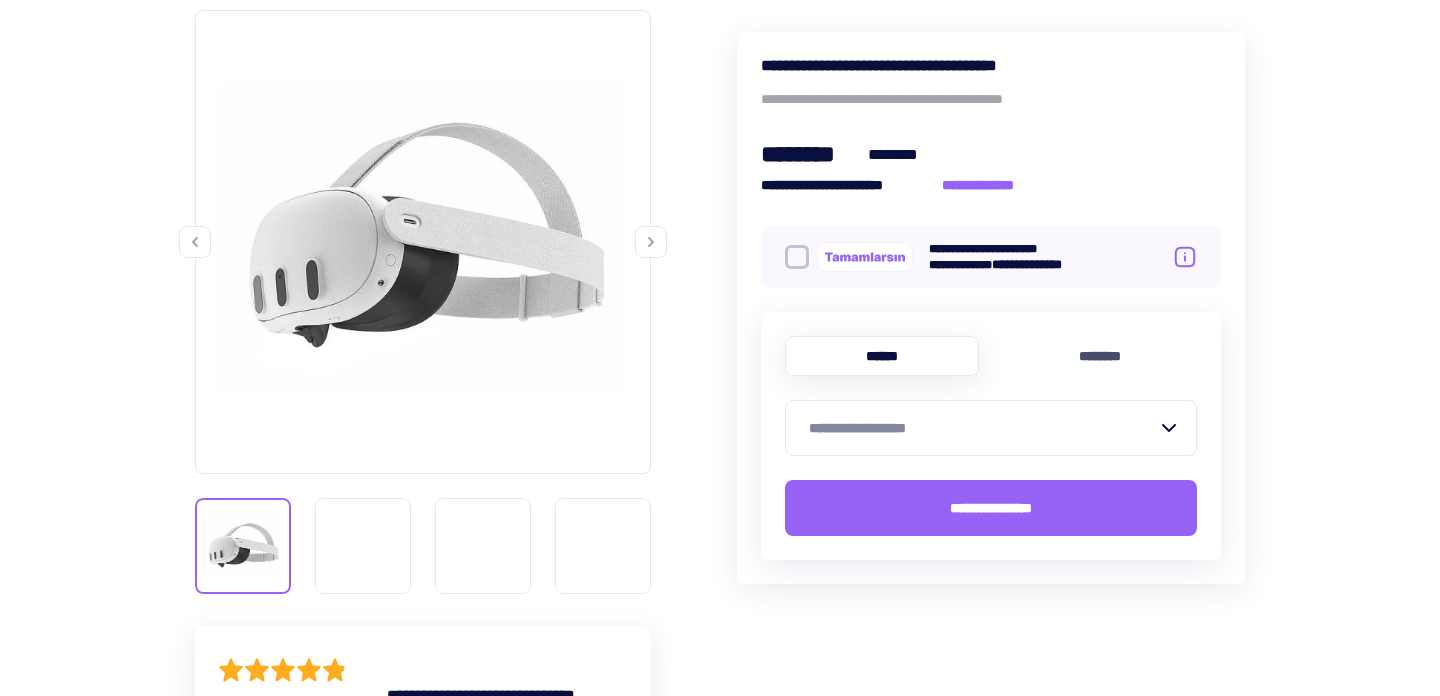 scroll, scrollTop: 481, scrollLeft: 0, axis: vertical 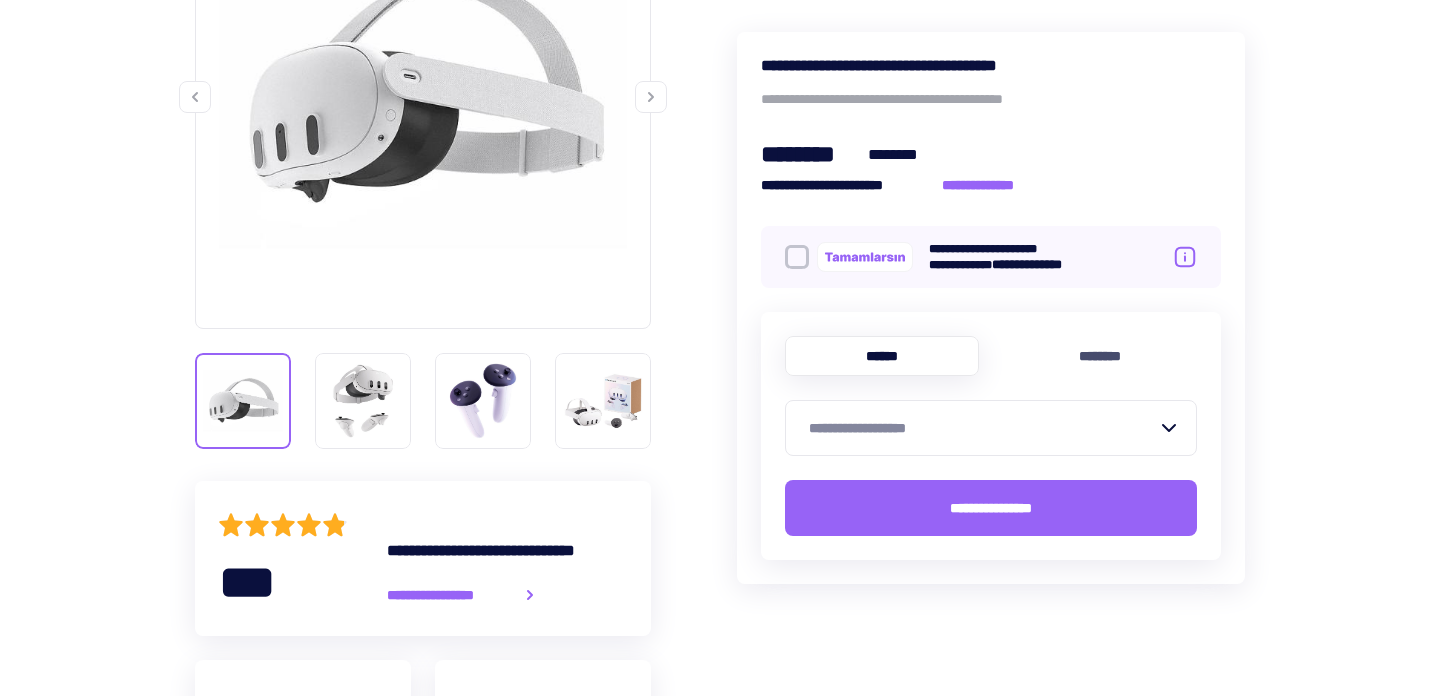 click on "**********" at bounding box center [983, 428] 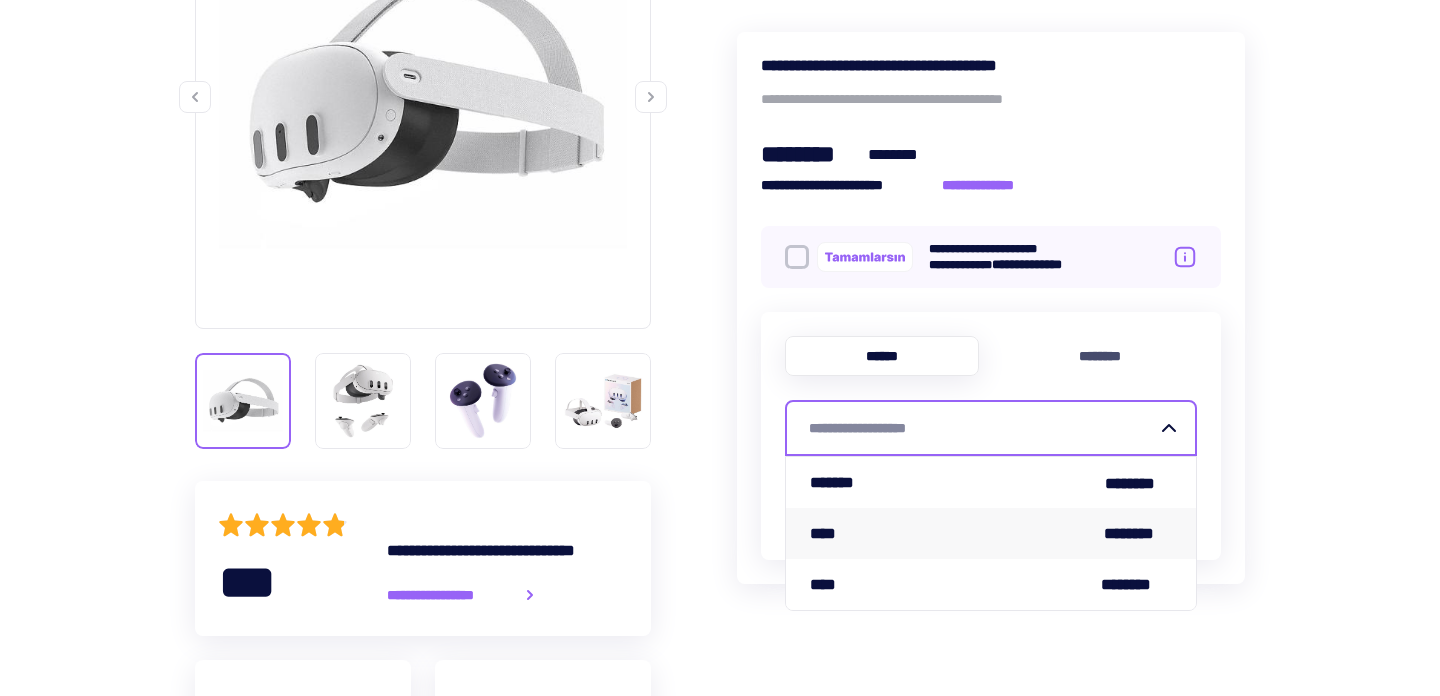 click on "**** ********" at bounding box center [991, 533] 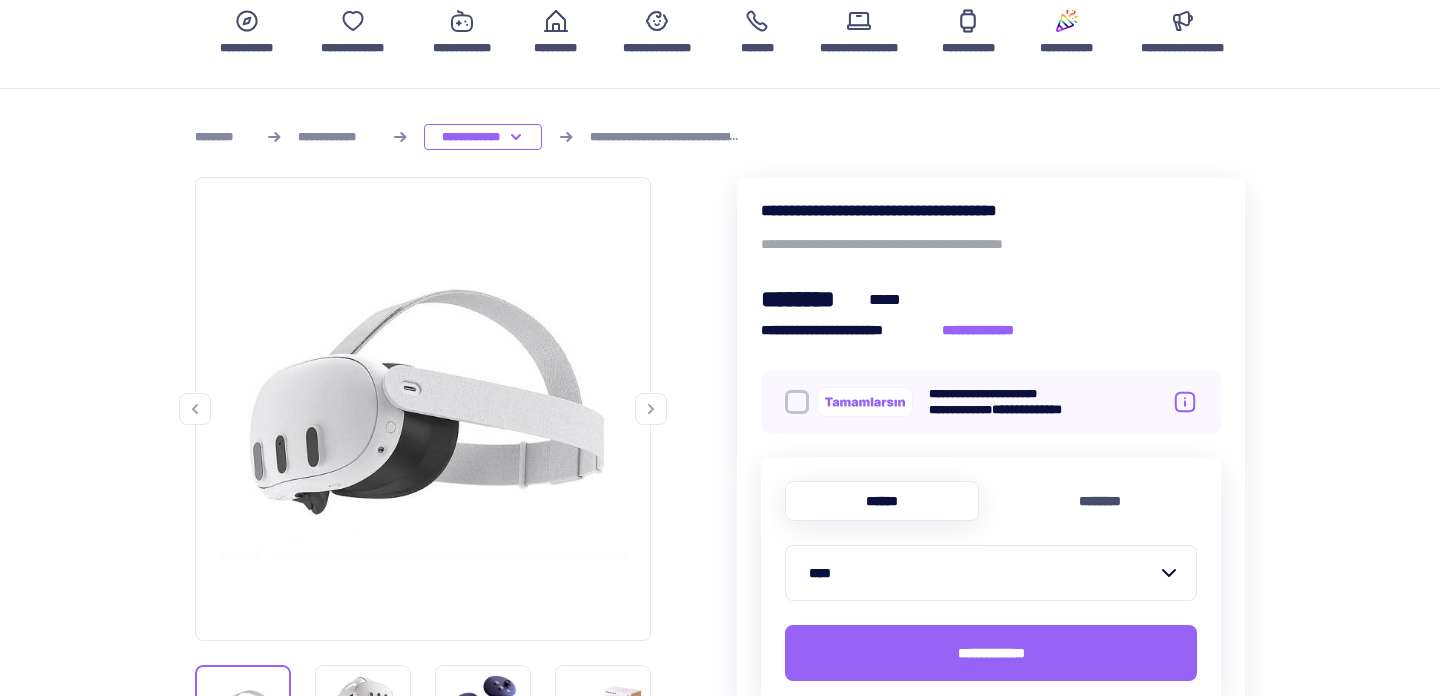 scroll, scrollTop: 0, scrollLeft: 0, axis: both 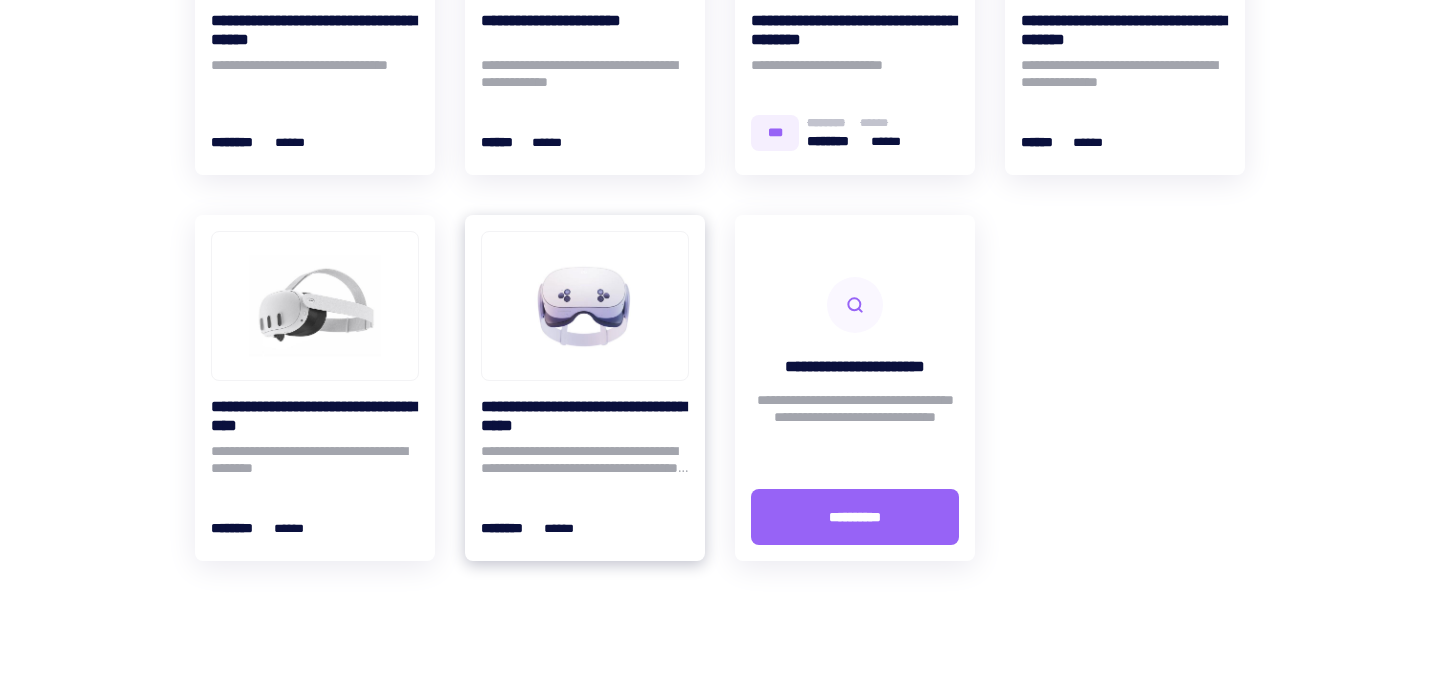 click at bounding box center (585, 306) 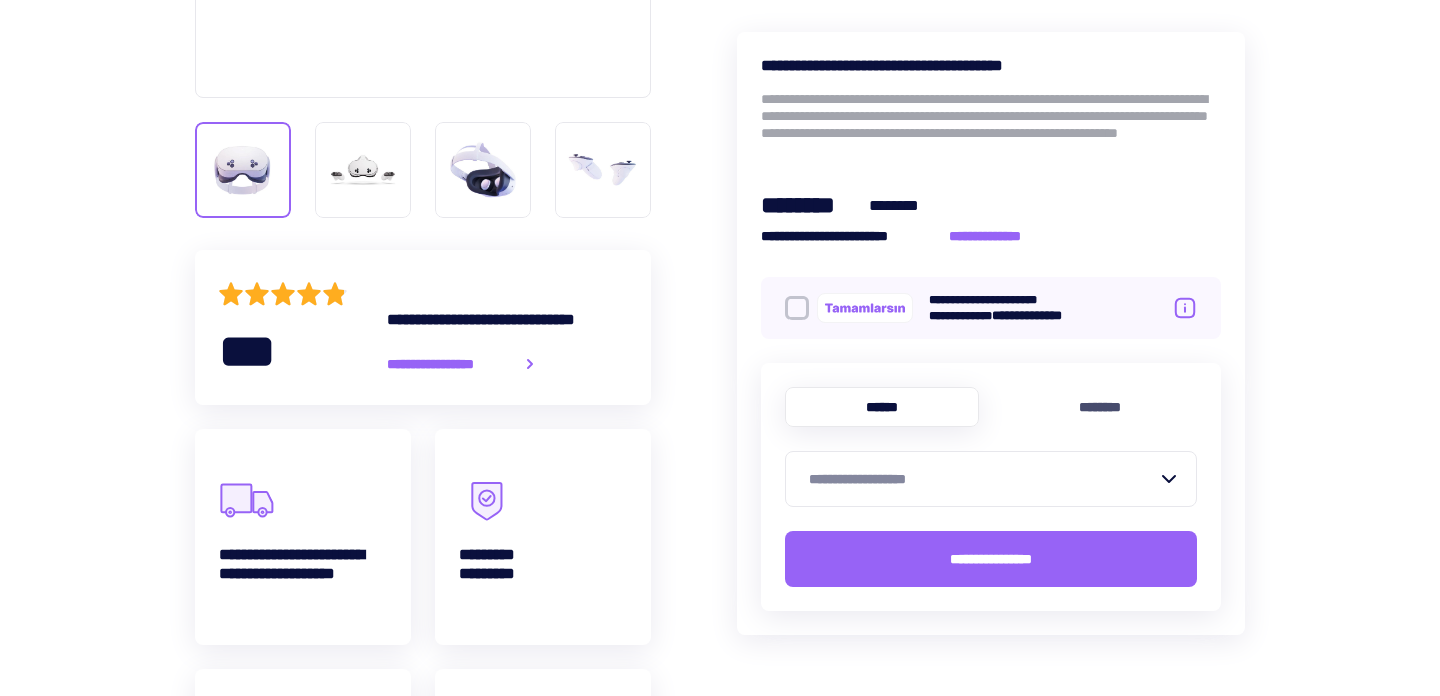 scroll, scrollTop: 719, scrollLeft: 0, axis: vertical 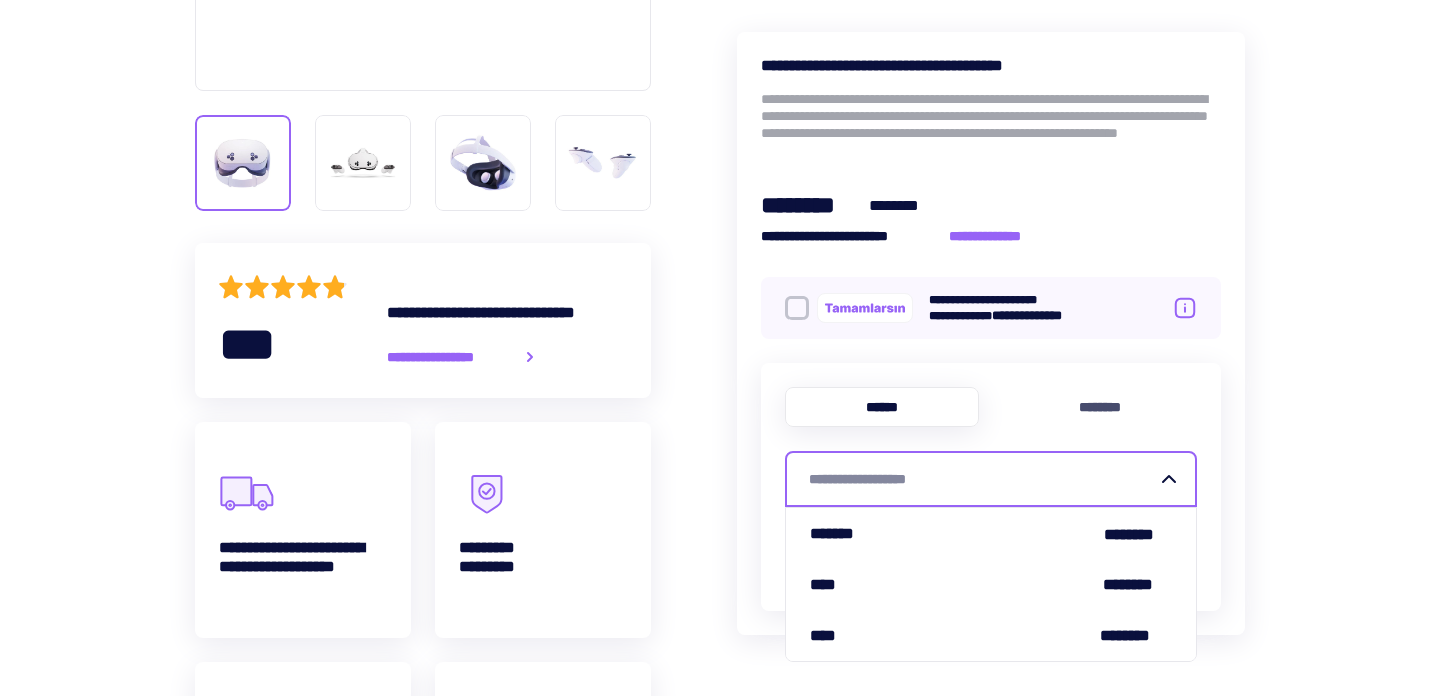 click on "**********" at bounding box center [983, 479] 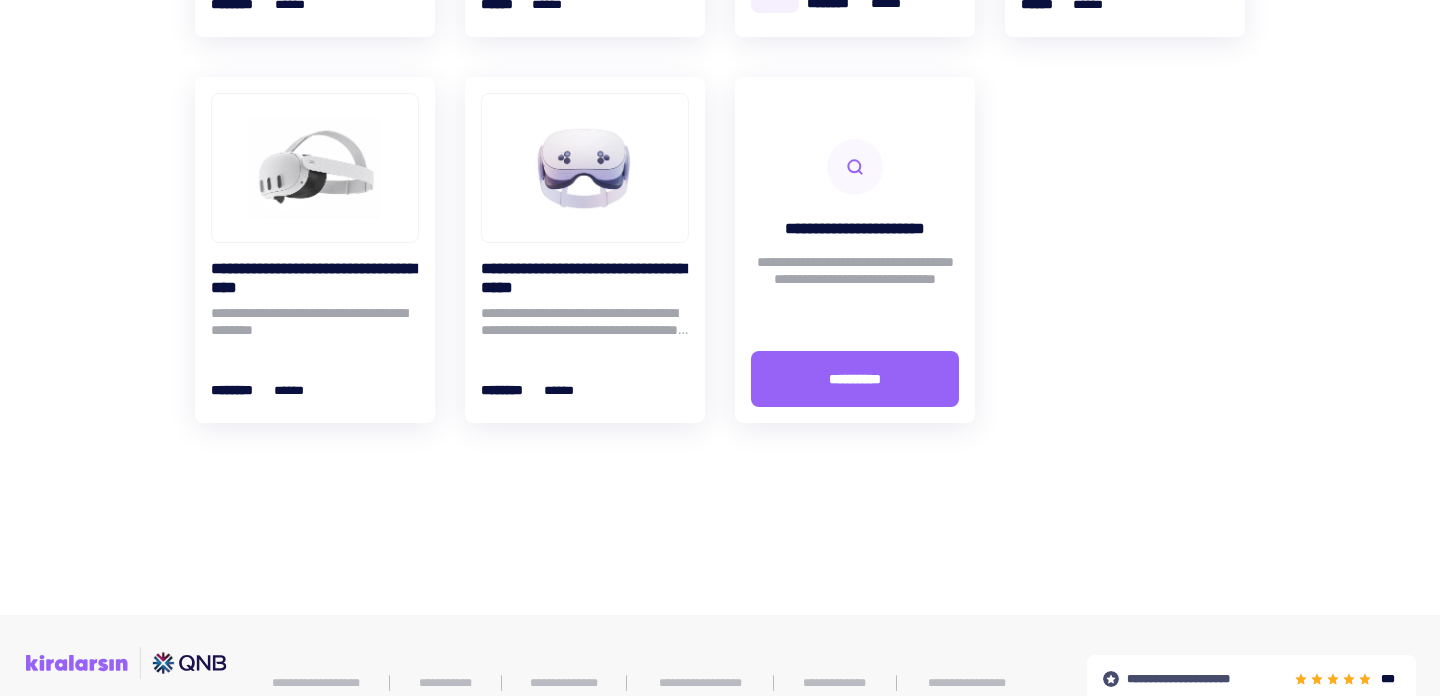 scroll, scrollTop: 581, scrollLeft: 0, axis: vertical 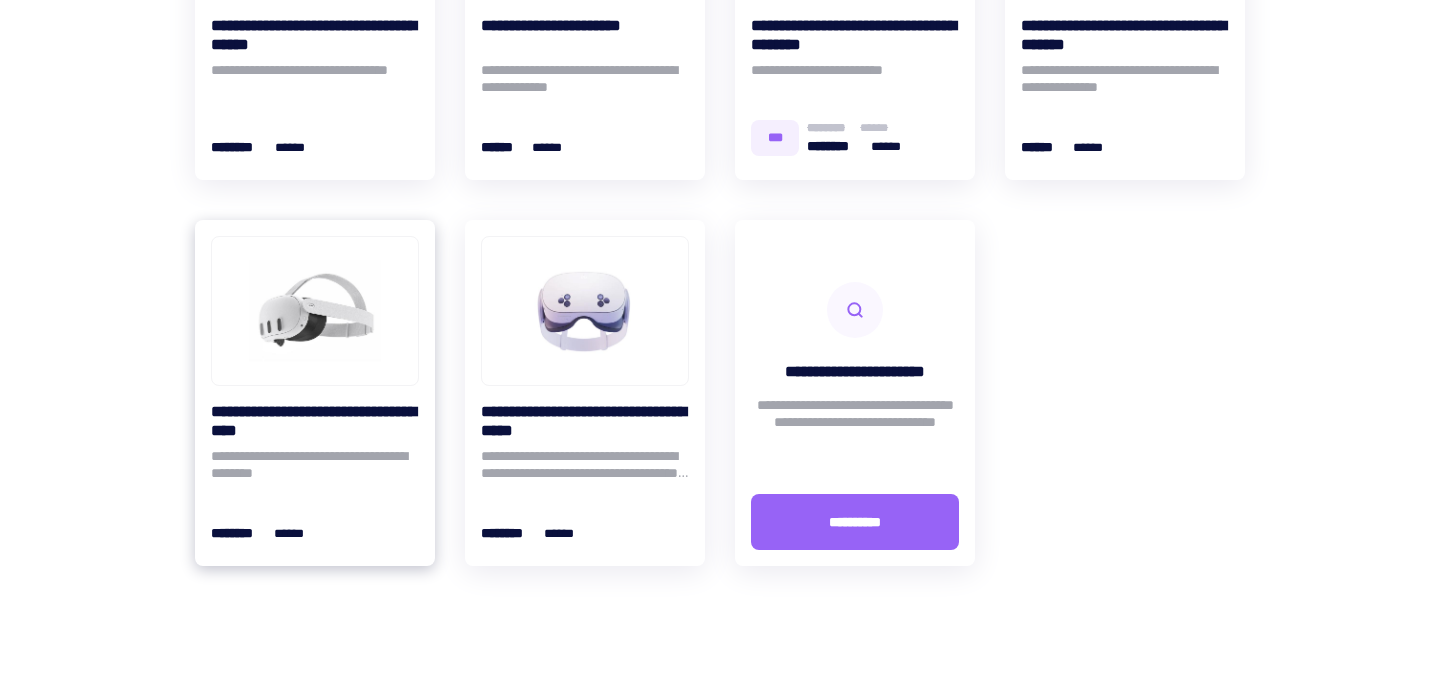 click at bounding box center (315, 311) 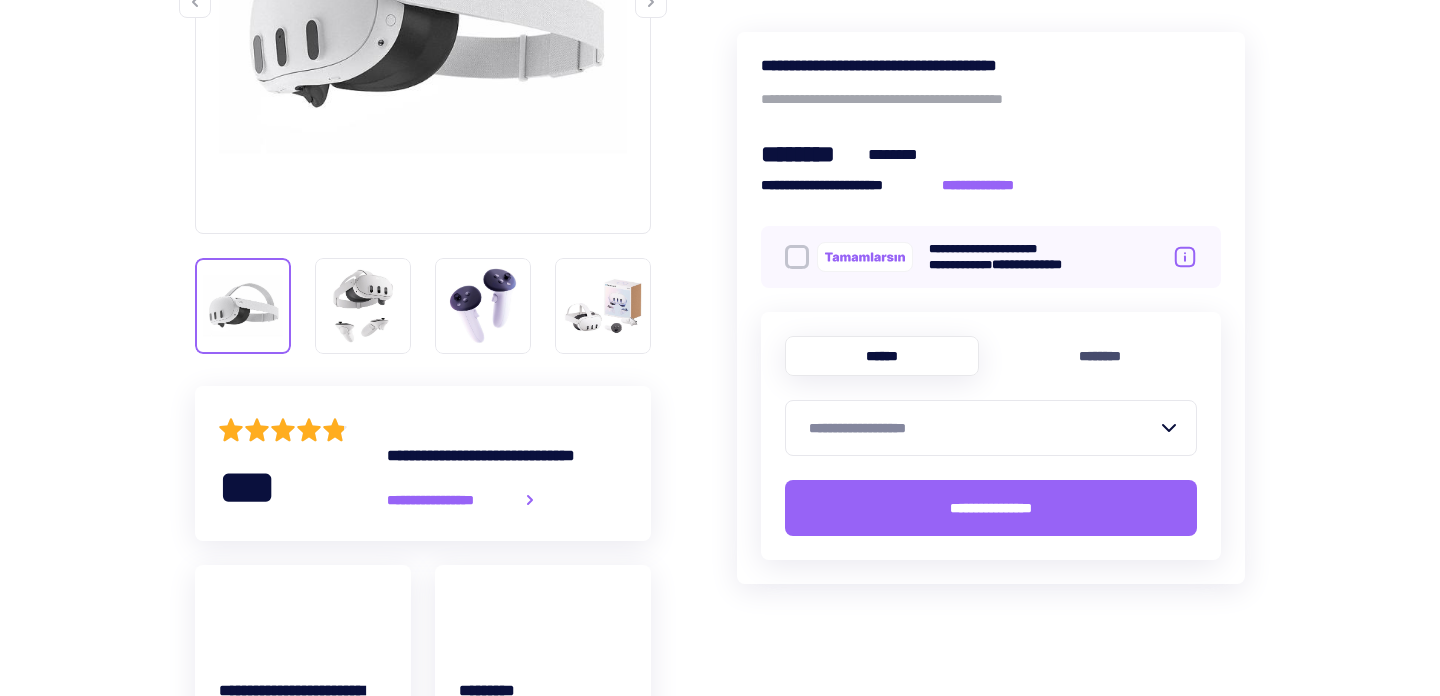 scroll, scrollTop: 0, scrollLeft: 0, axis: both 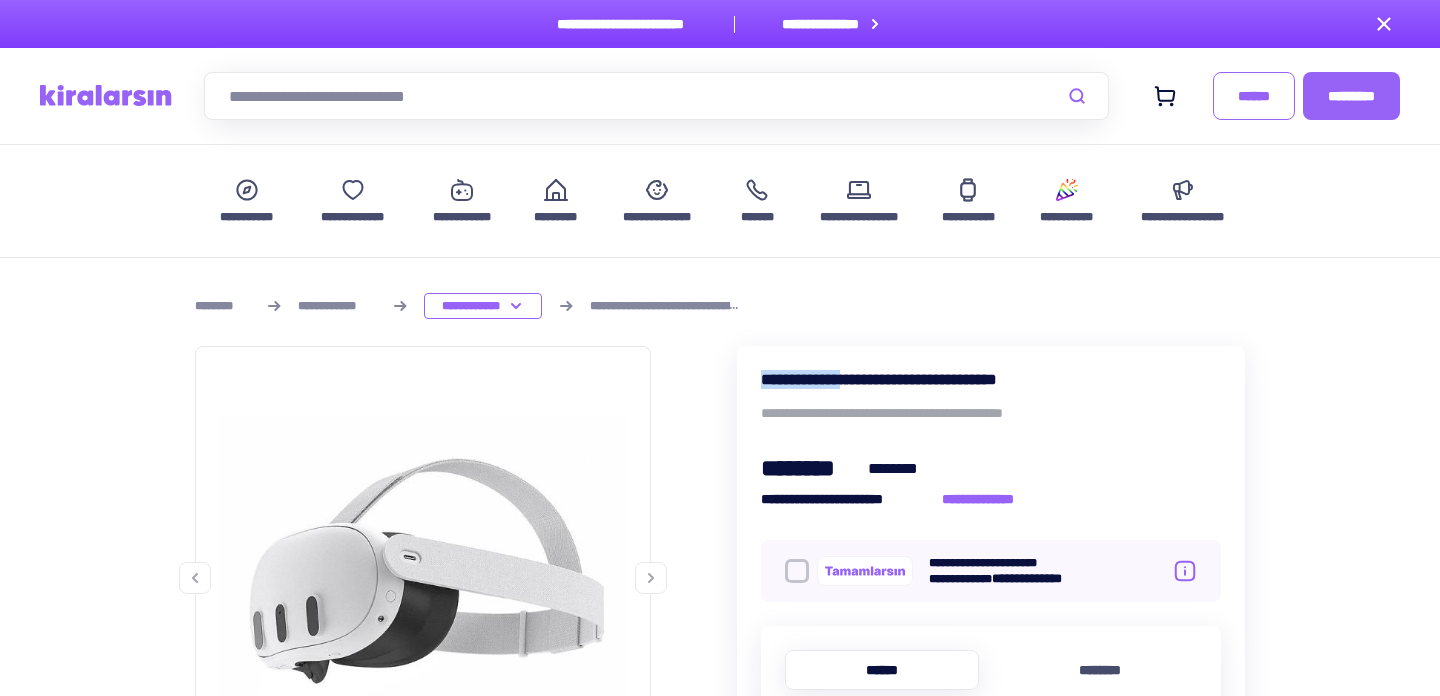 drag, startPoint x: 764, startPoint y: 383, endPoint x: 872, endPoint y: 380, distance: 108.04166 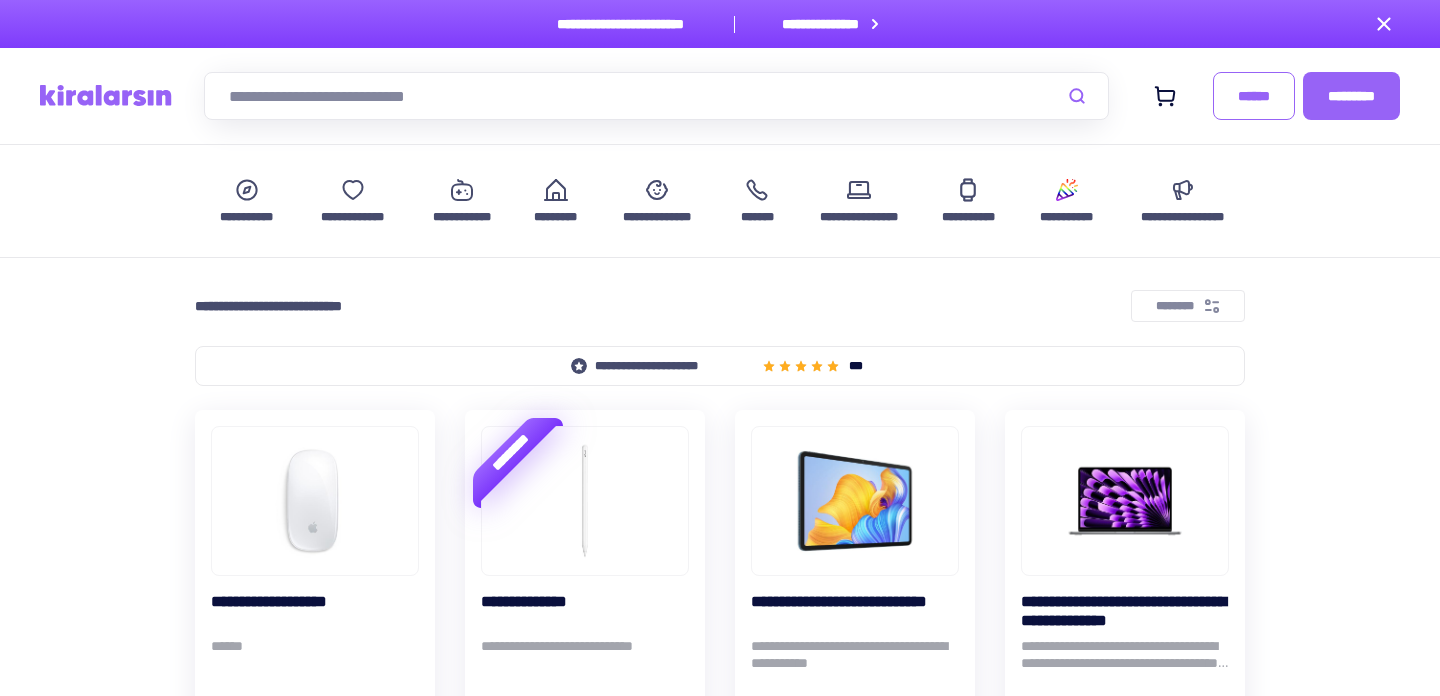 scroll, scrollTop: 510, scrollLeft: 0, axis: vertical 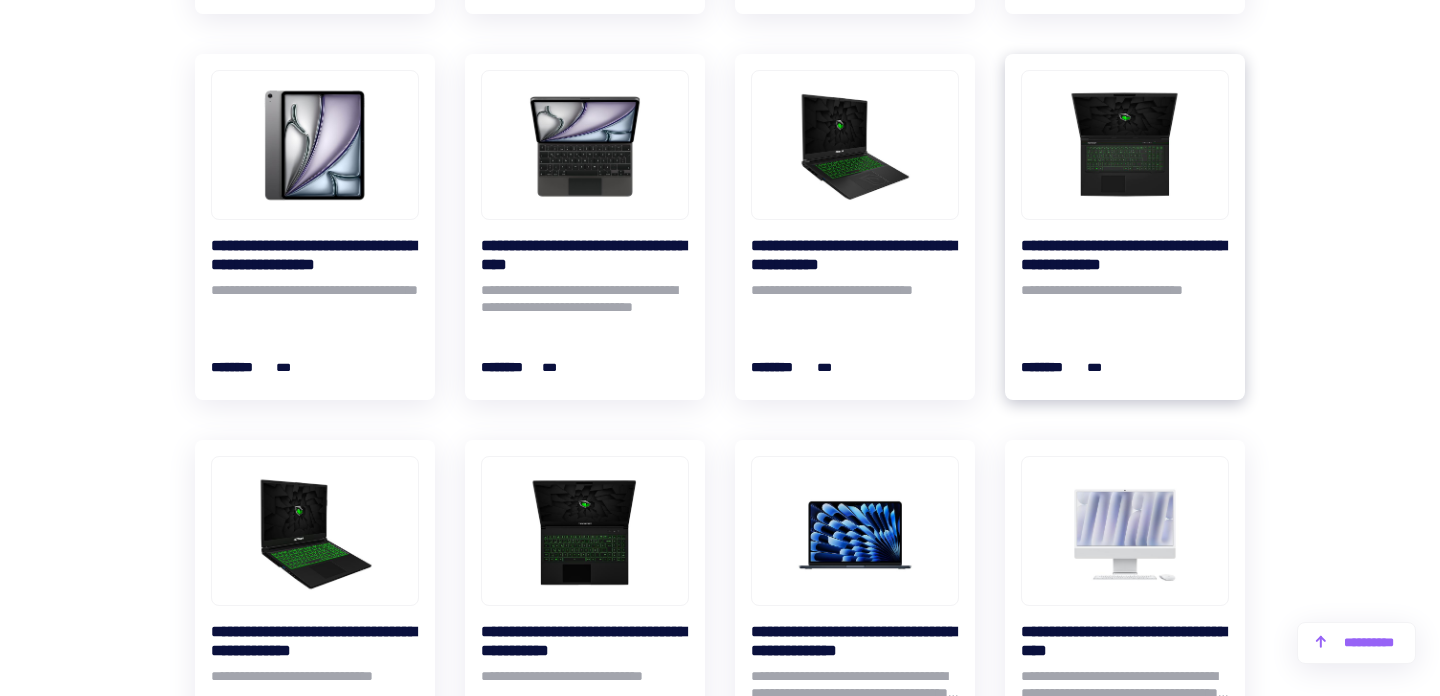 click at bounding box center (1125, 145) 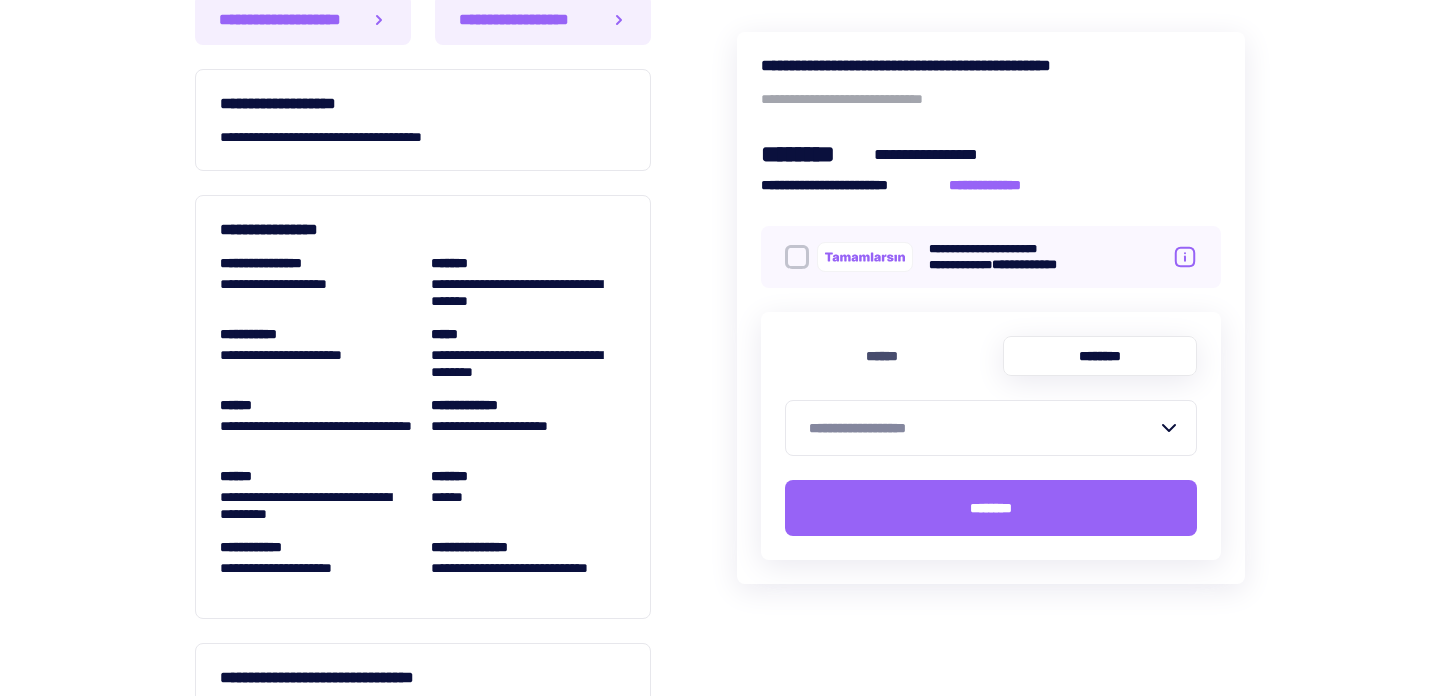 scroll, scrollTop: 1704, scrollLeft: 0, axis: vertical 